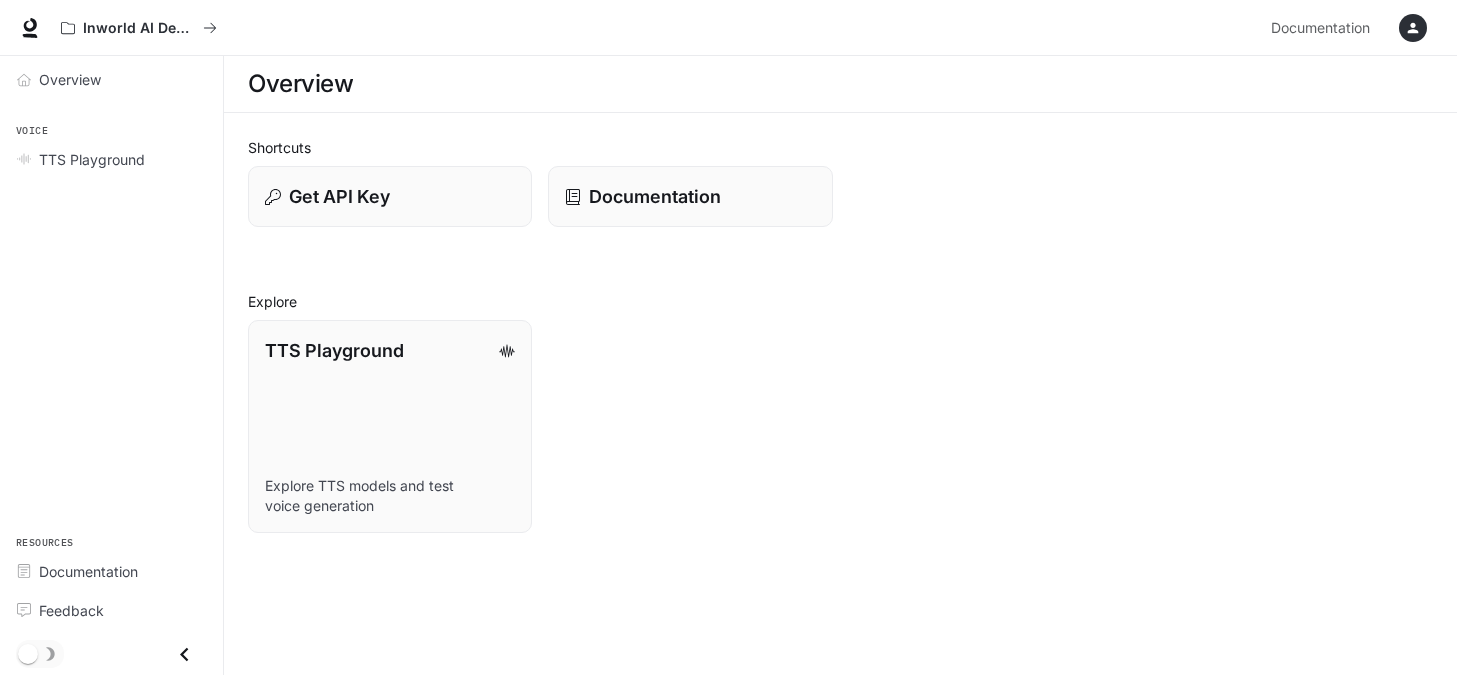 scroll, scrollTop: 0, scrollLeft: 0, axis: both 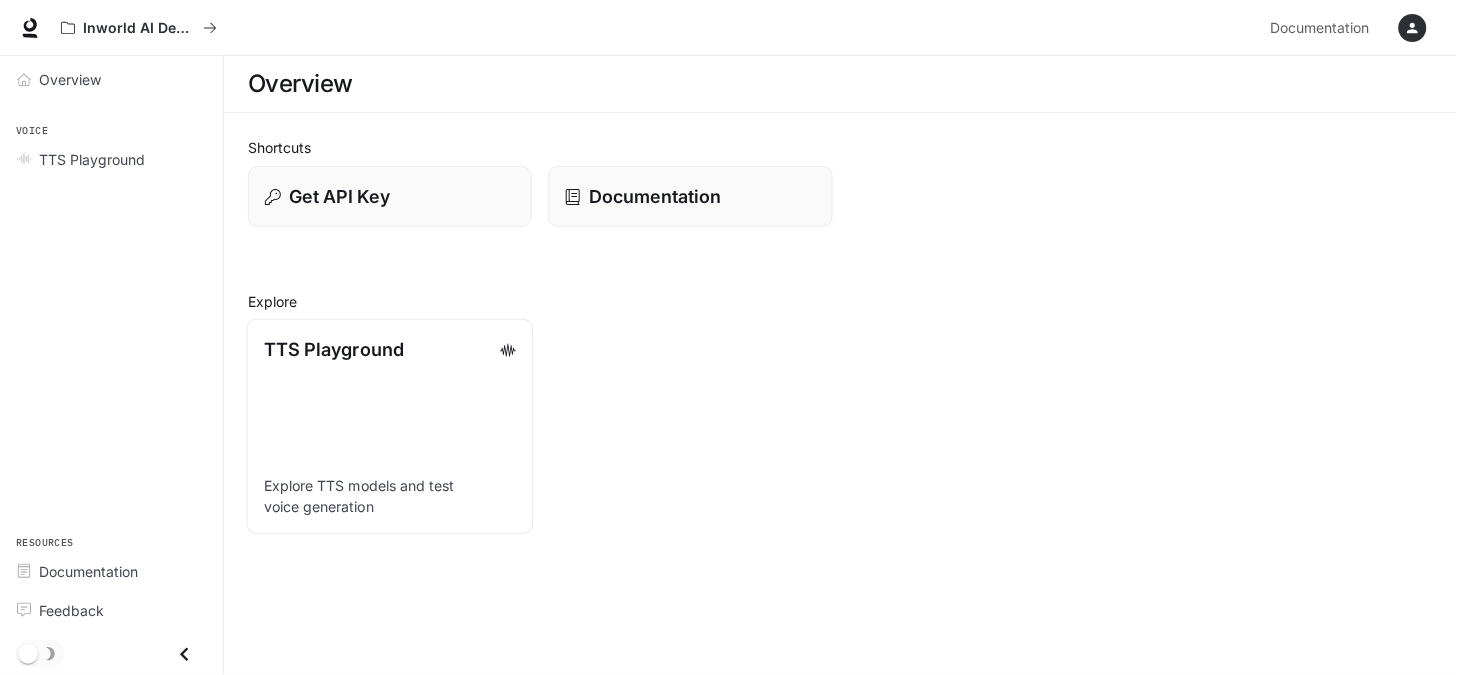 click on "TTS Playground" at bounding box center (334, 349) 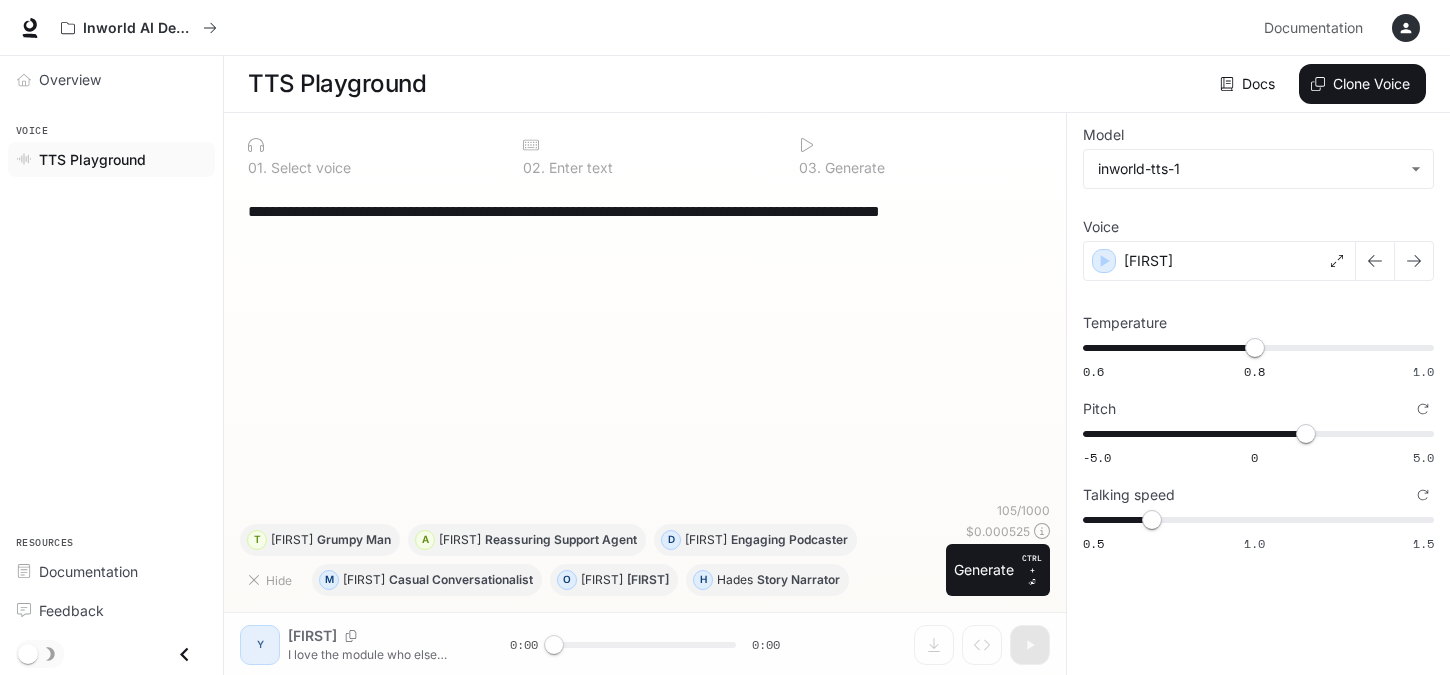 click on "**********" at bounding box center (645, 344) 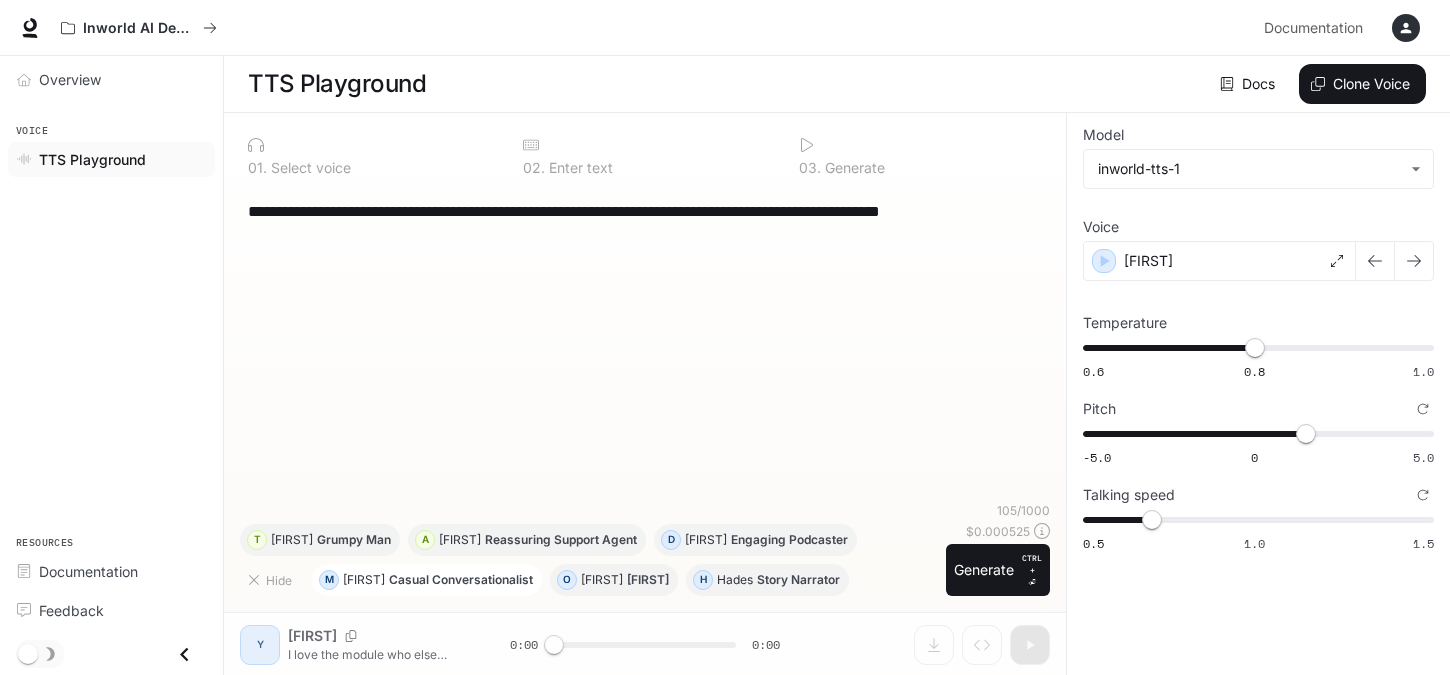 click on "Casual Conversationalist" at bounding box center (461, 580) 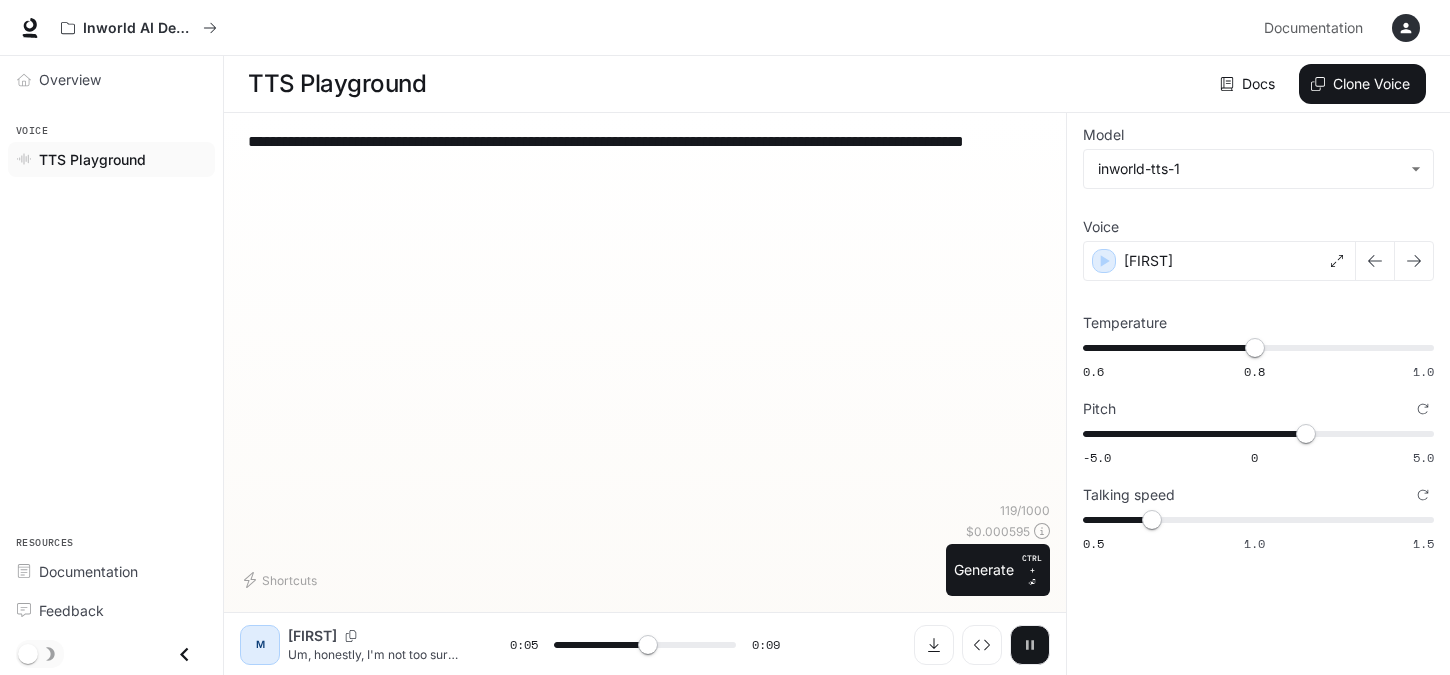 click at bounding box center [1030, 645] 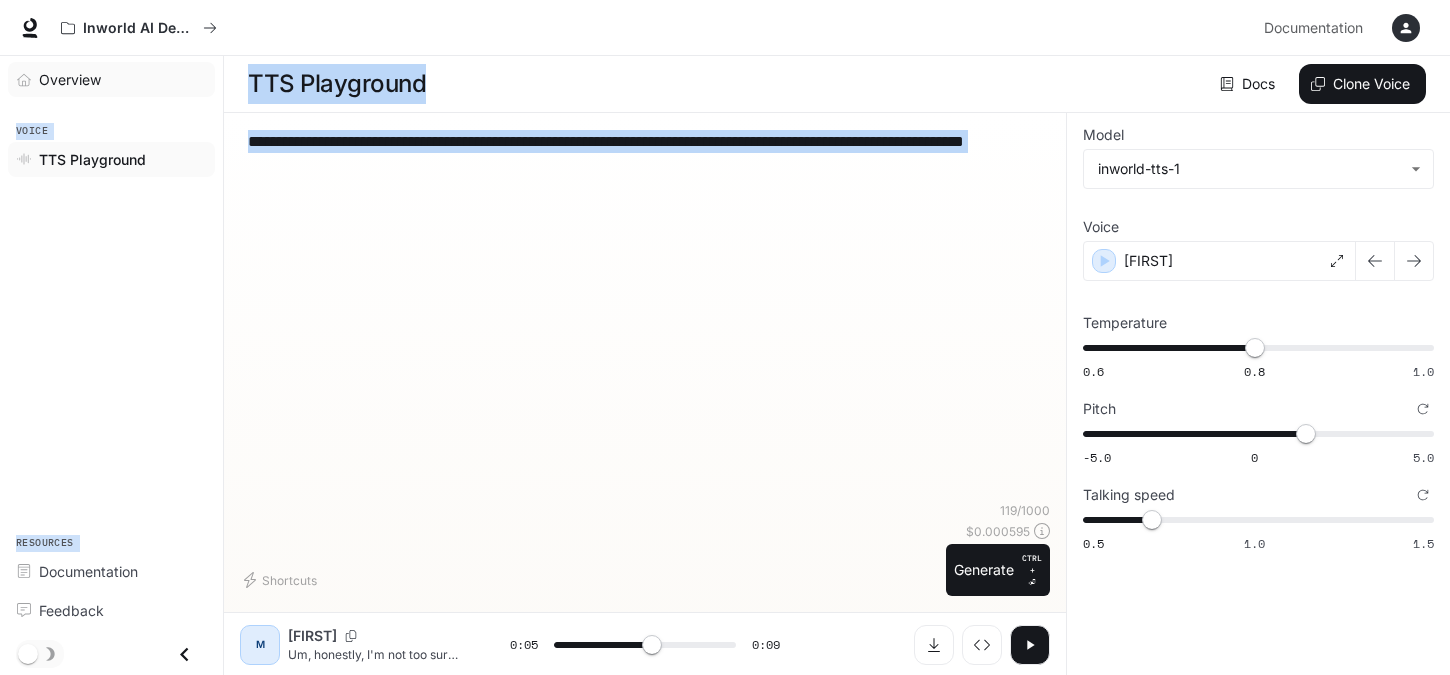 drag, startPoint x: 428, startPoint y: 193, endPoint x: 194, endPoint y: 62, distance: 268.17346 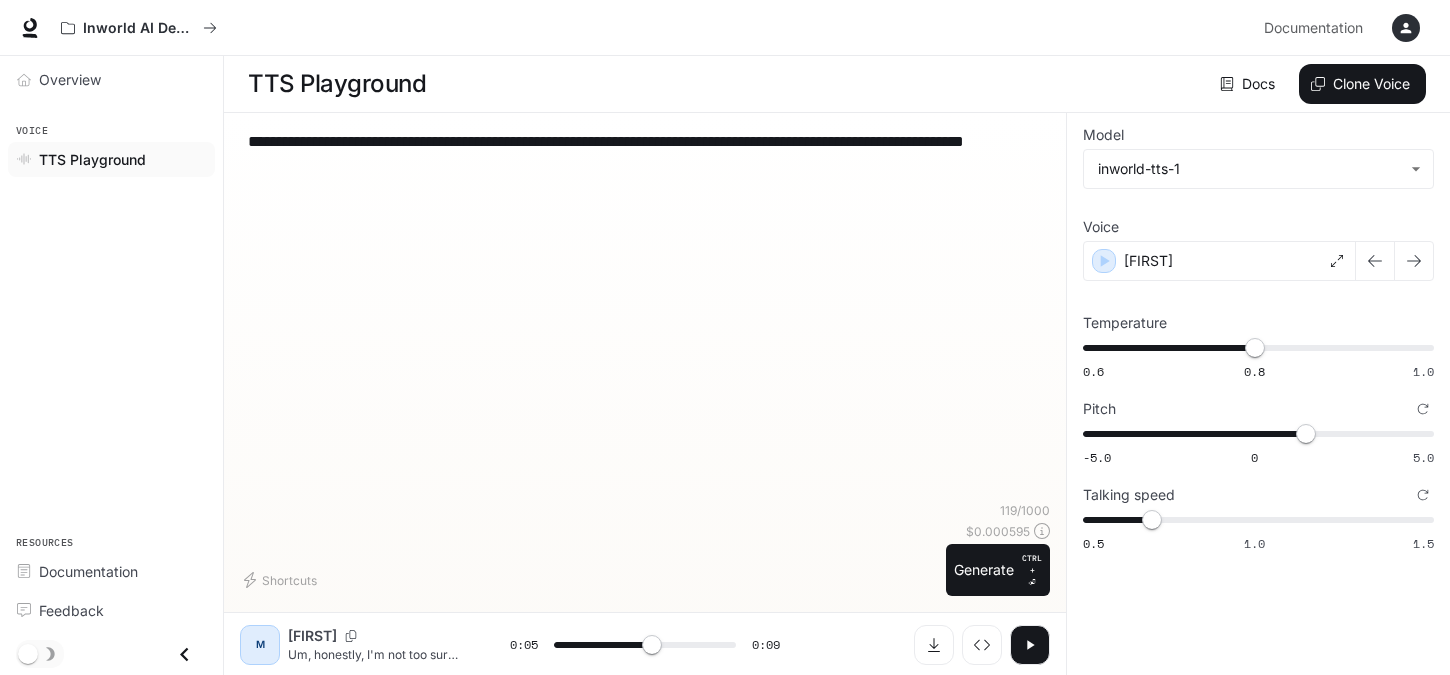 click on "**********" at bounding box center (645, 315) 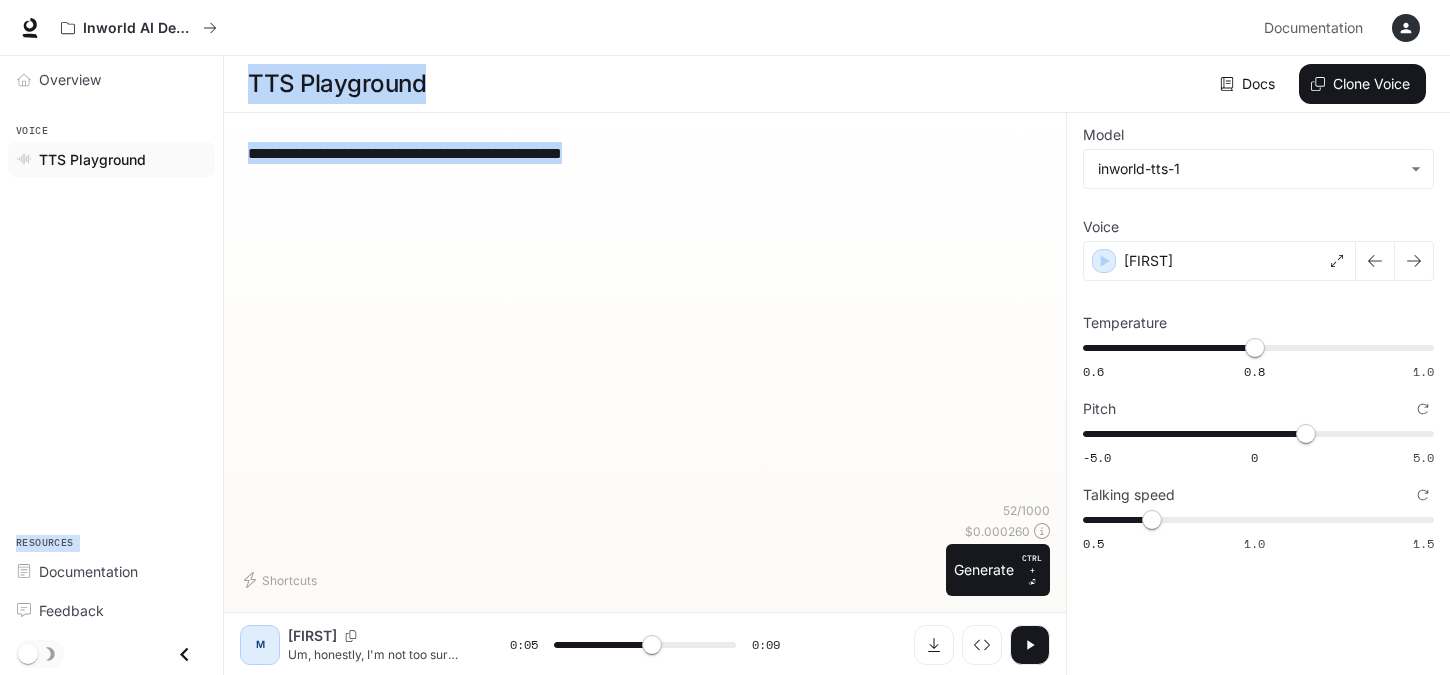 drag, startPoint x: 703, startPoint y: 168, endPoint x: 185, endPoint y: 112, distance: 521.01825 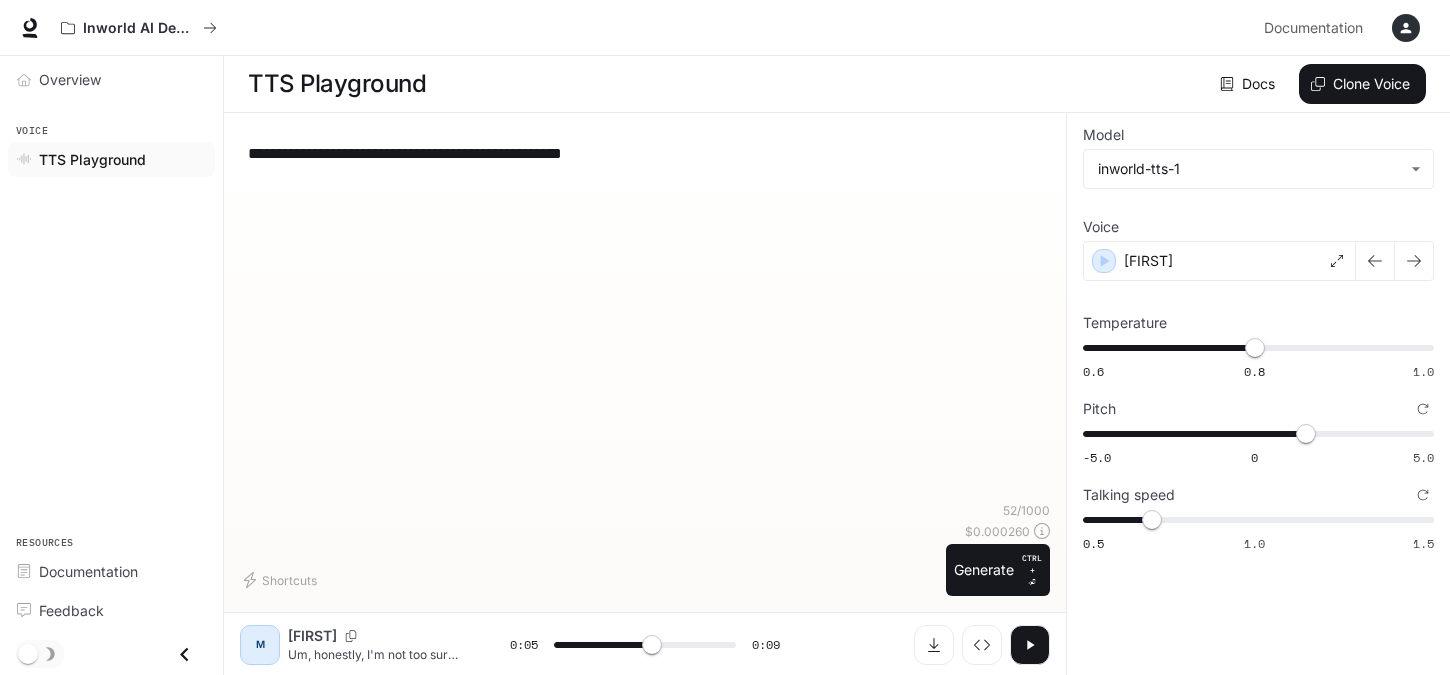 drag, startPoint x: 671, startPoint y: 153, endPoint x: 230, endPoint y: 128, distance: 441.70804 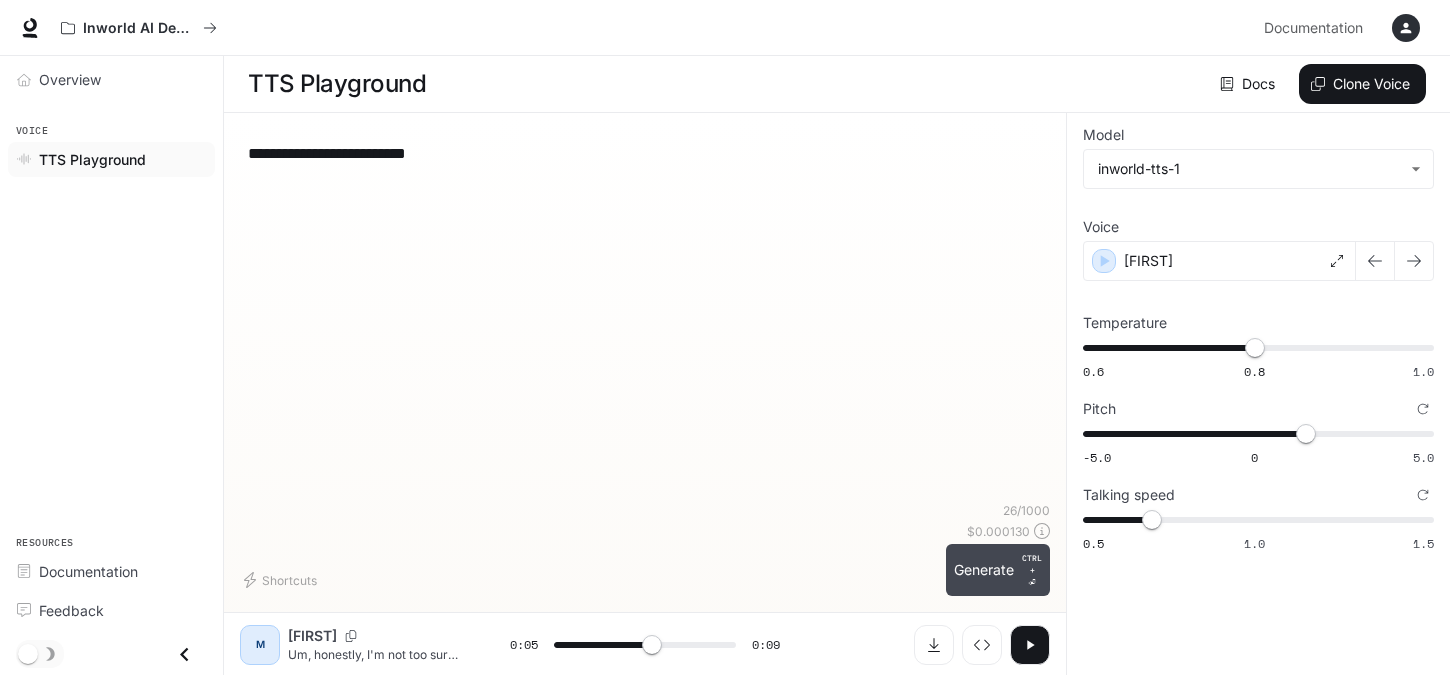 type on "**********" 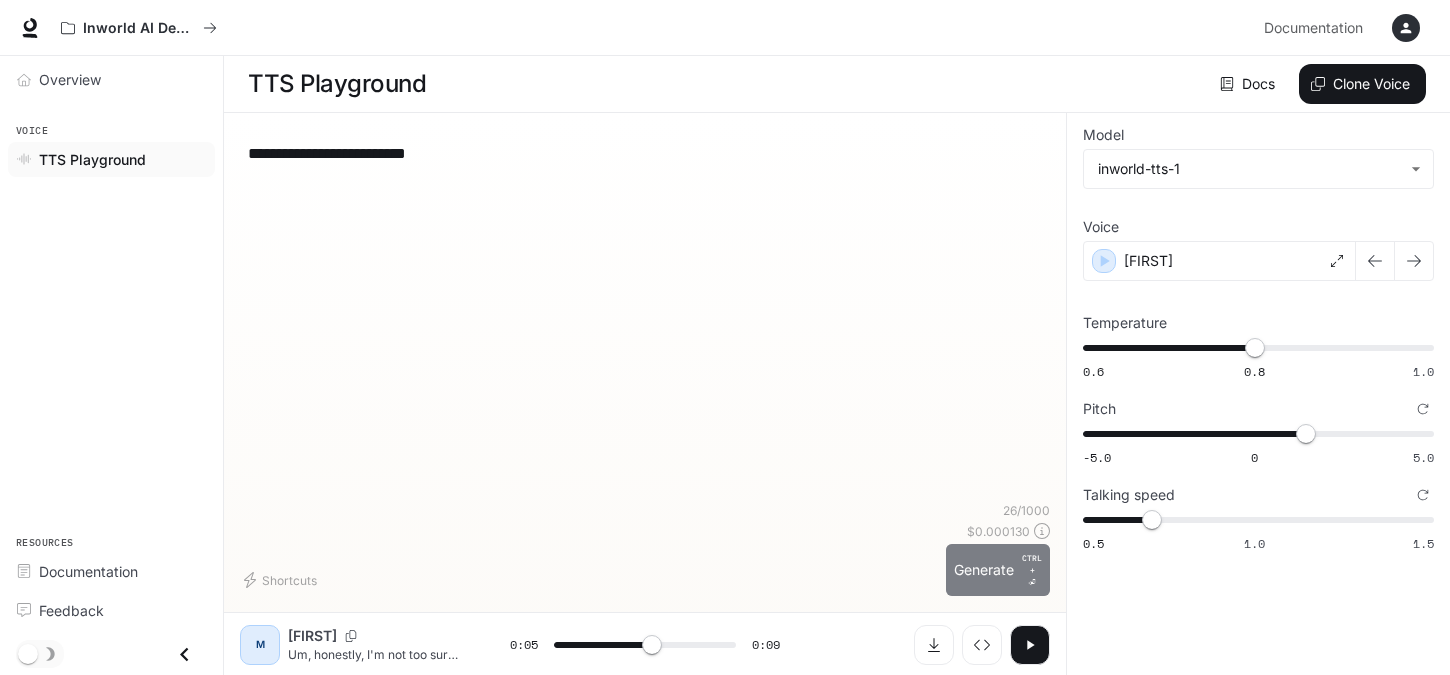click on "Generate CTRL +  ⏎" at bounding box center (998, 570) 